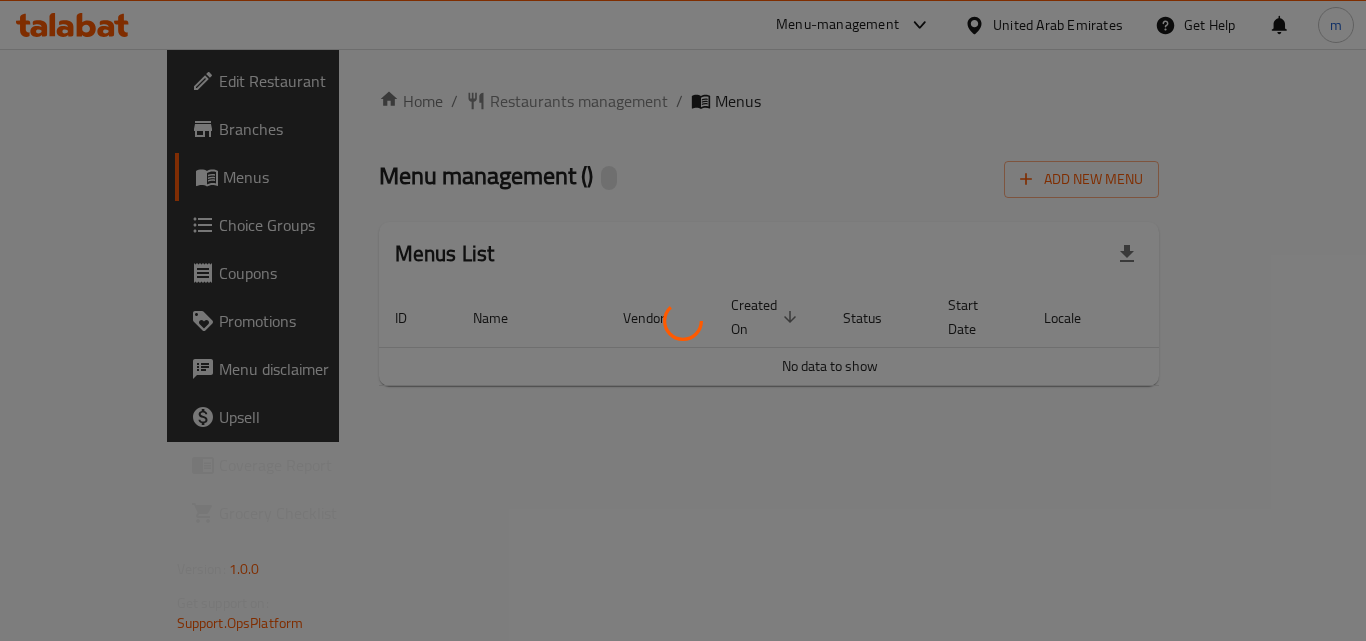 scroll, scrollTop: 0, scrollLeft: 0, axis: both 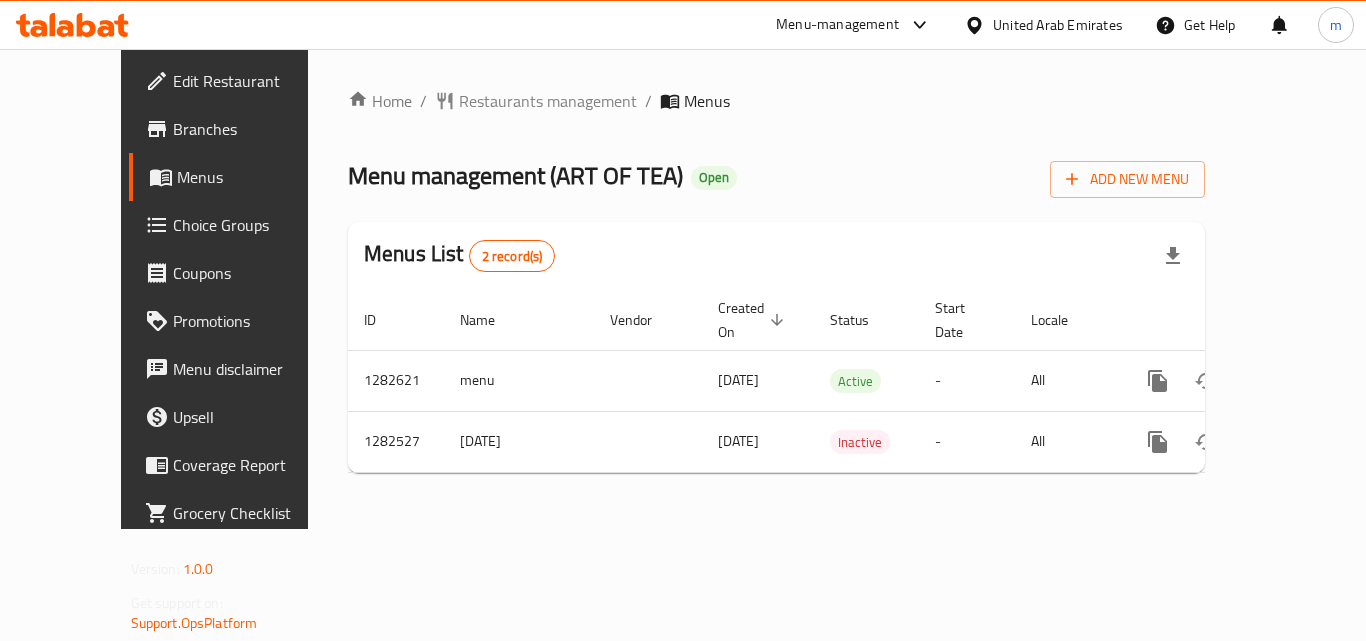 click 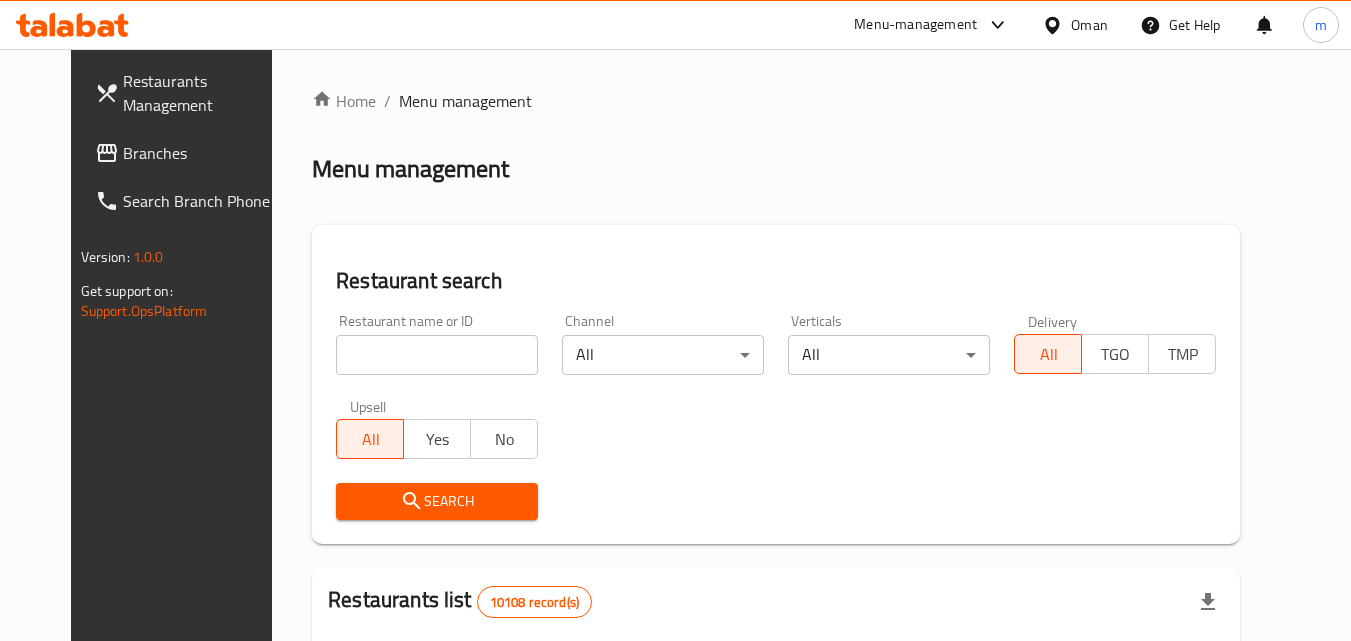 scroll, scrollTop: 0, scrollLeft: 0, axis: both 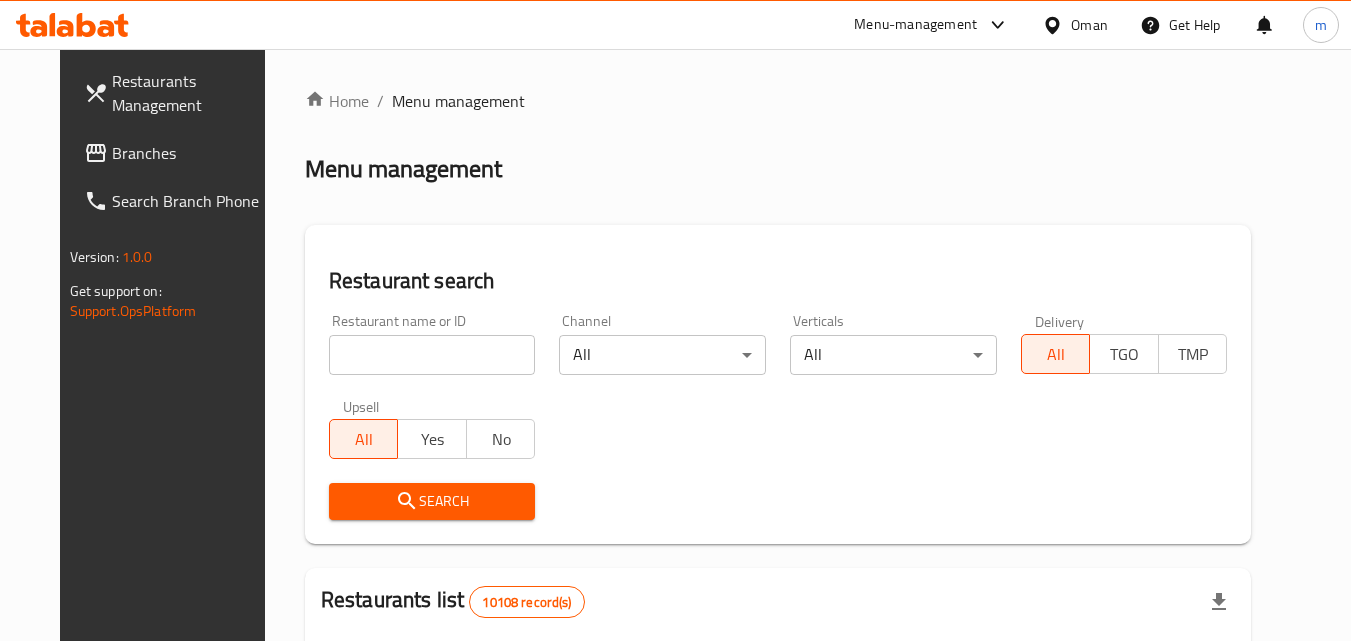 click on "Branches" at bounding box center [191, 153] 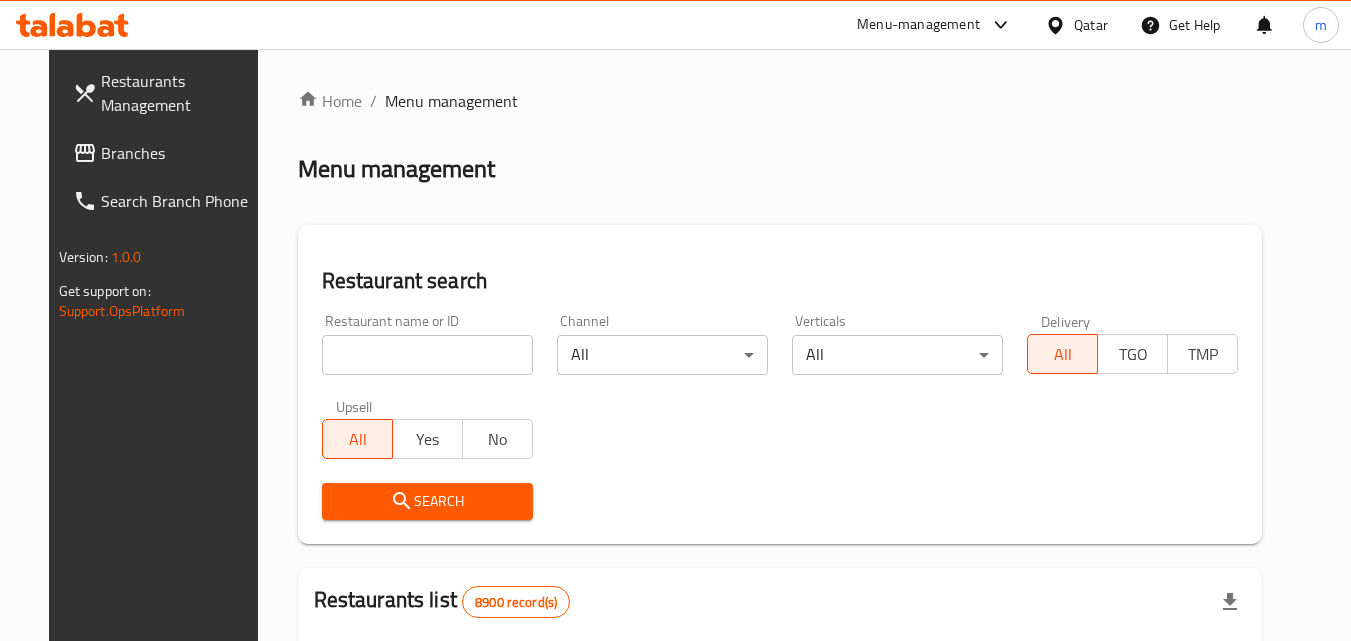 scroll, scrollTop: 0, scrollLeft: 0, axis: both 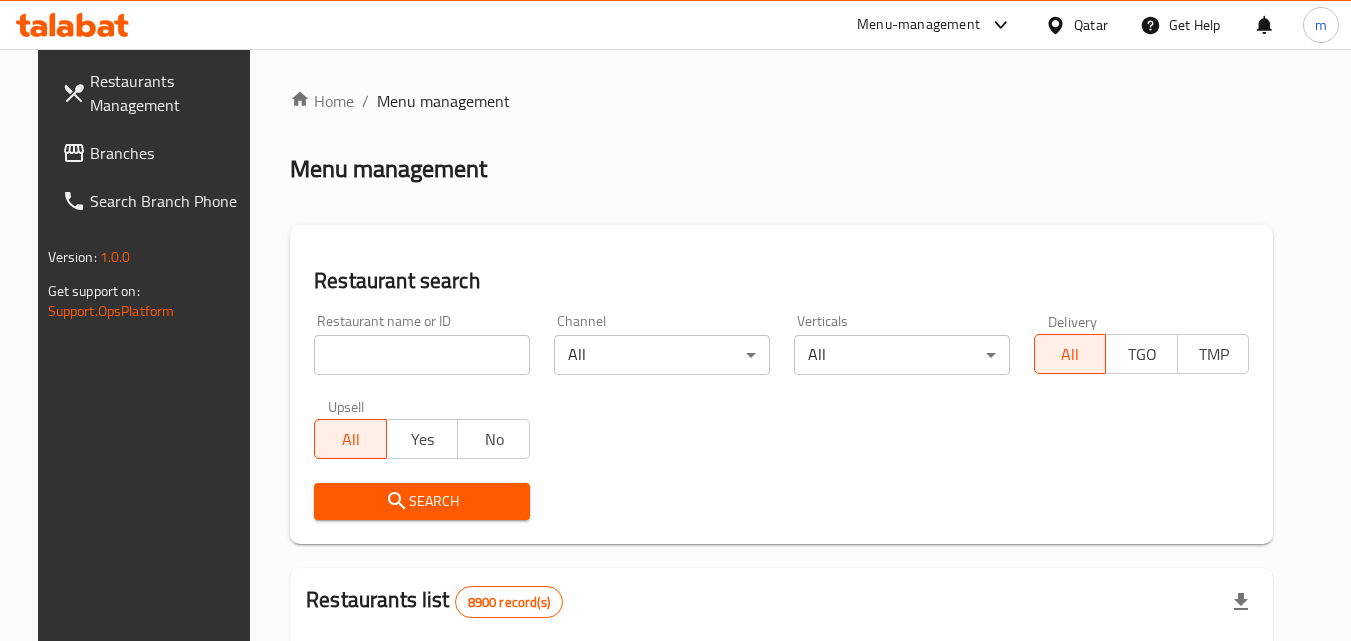 click on "Branches" at bounding box center (169, 153) 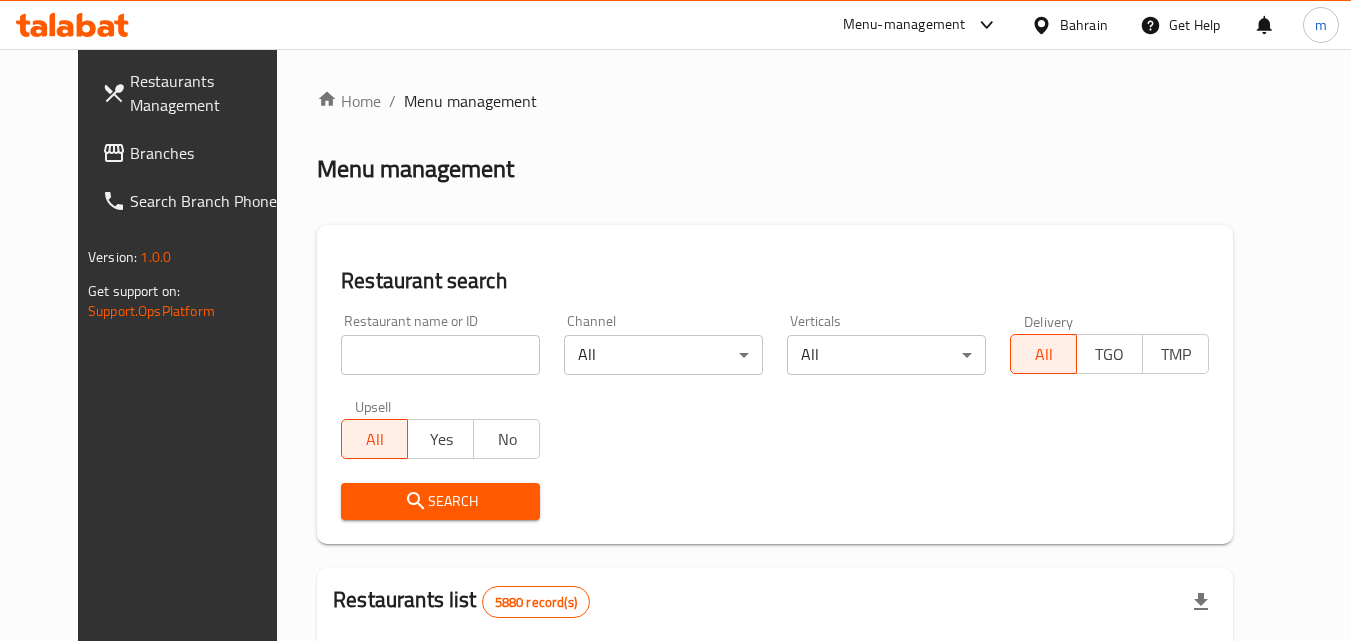 scroll, scrollTop: 0, scrollLeft: 0, axis: both 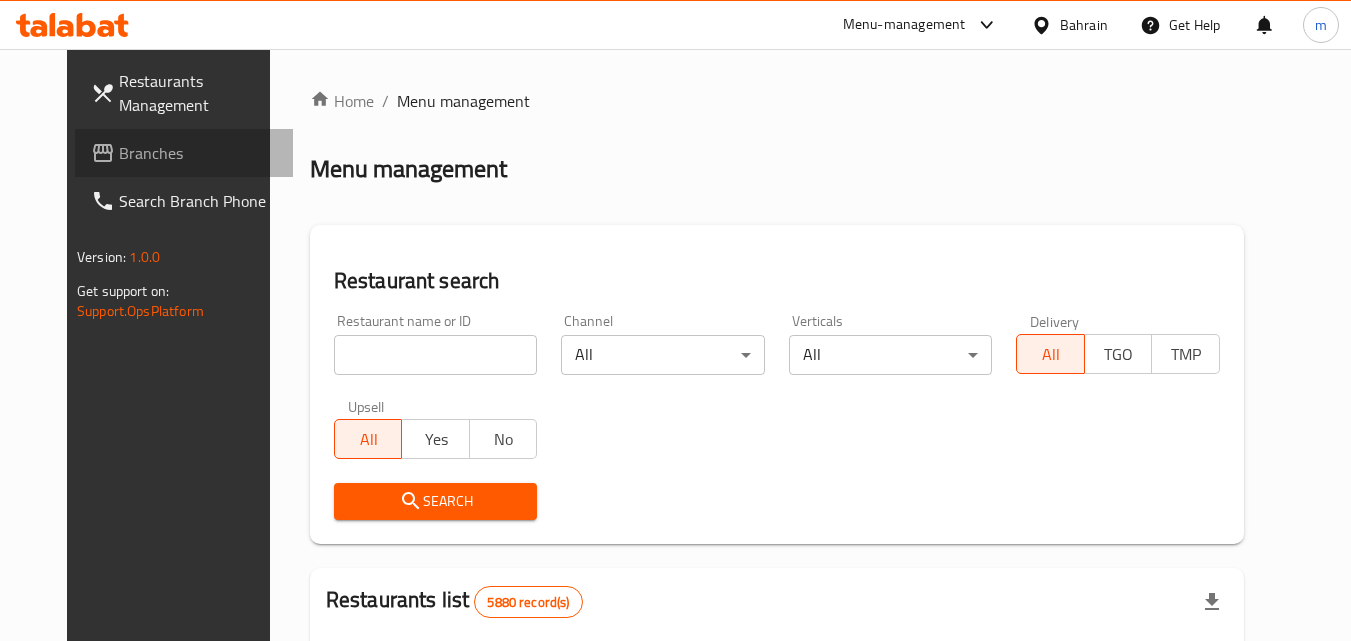 click on "Branches" at bounding box center (184, 153) 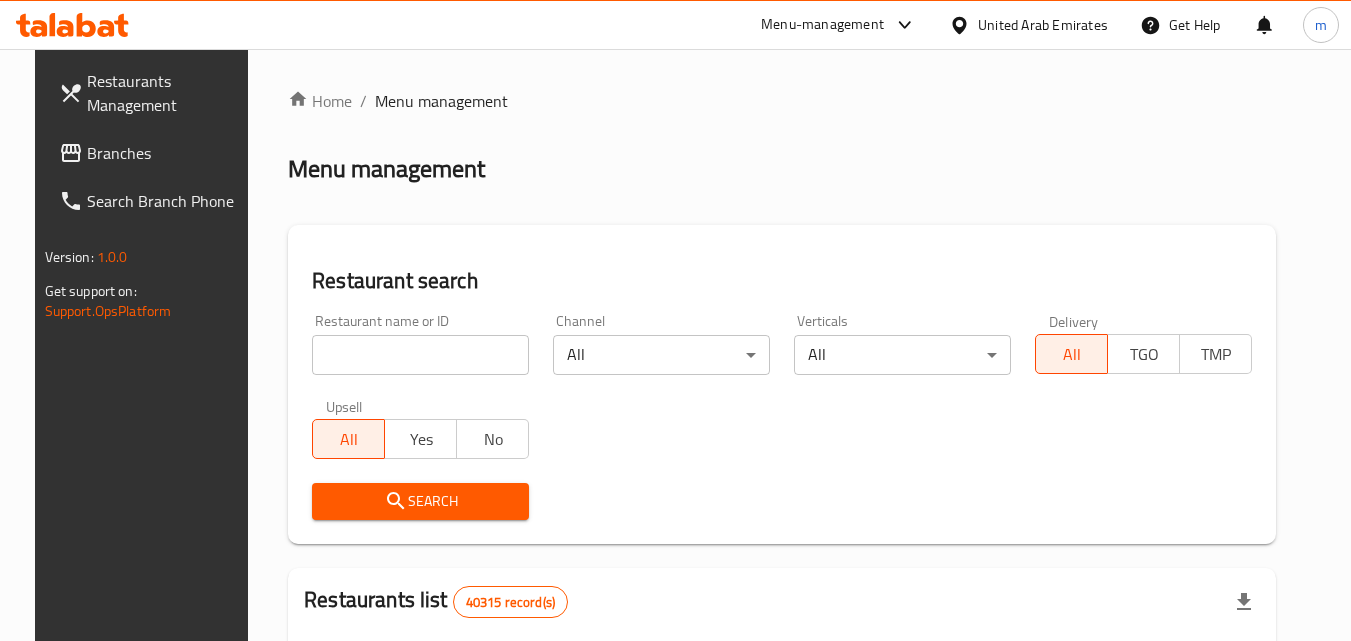scroll, scrollTop: 0, scrollLeft: 0, axis: both 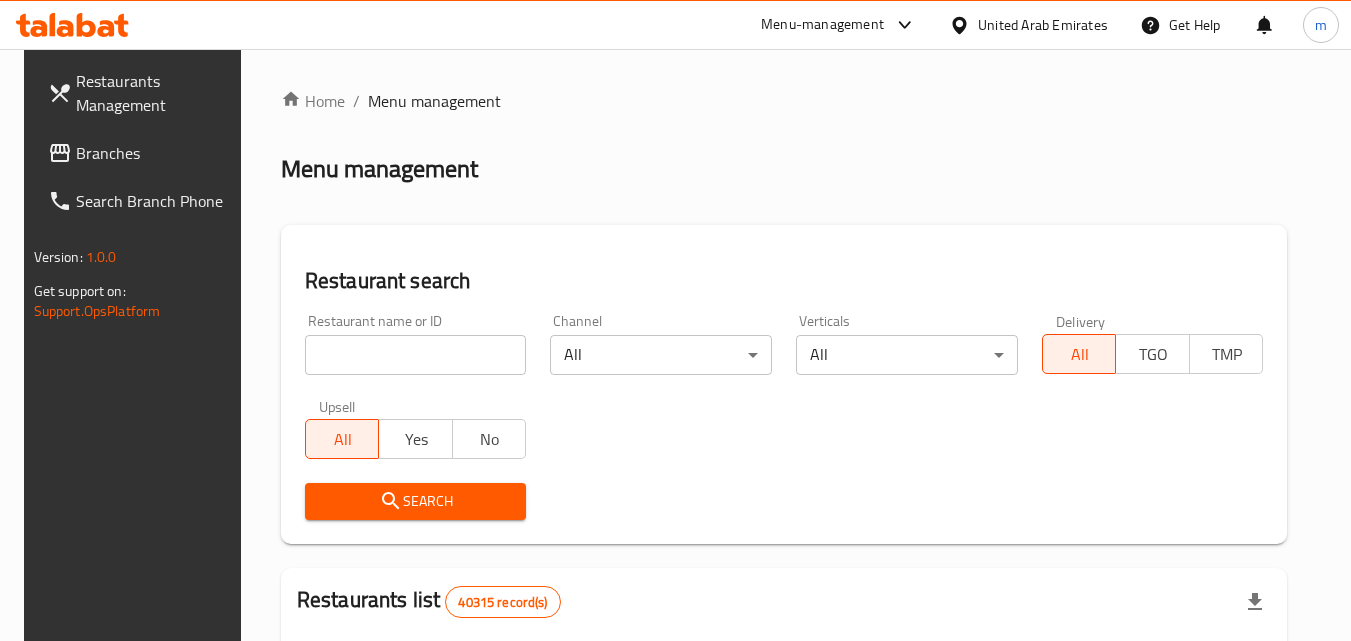 click on "Branches" at bounding box center (141, 153) 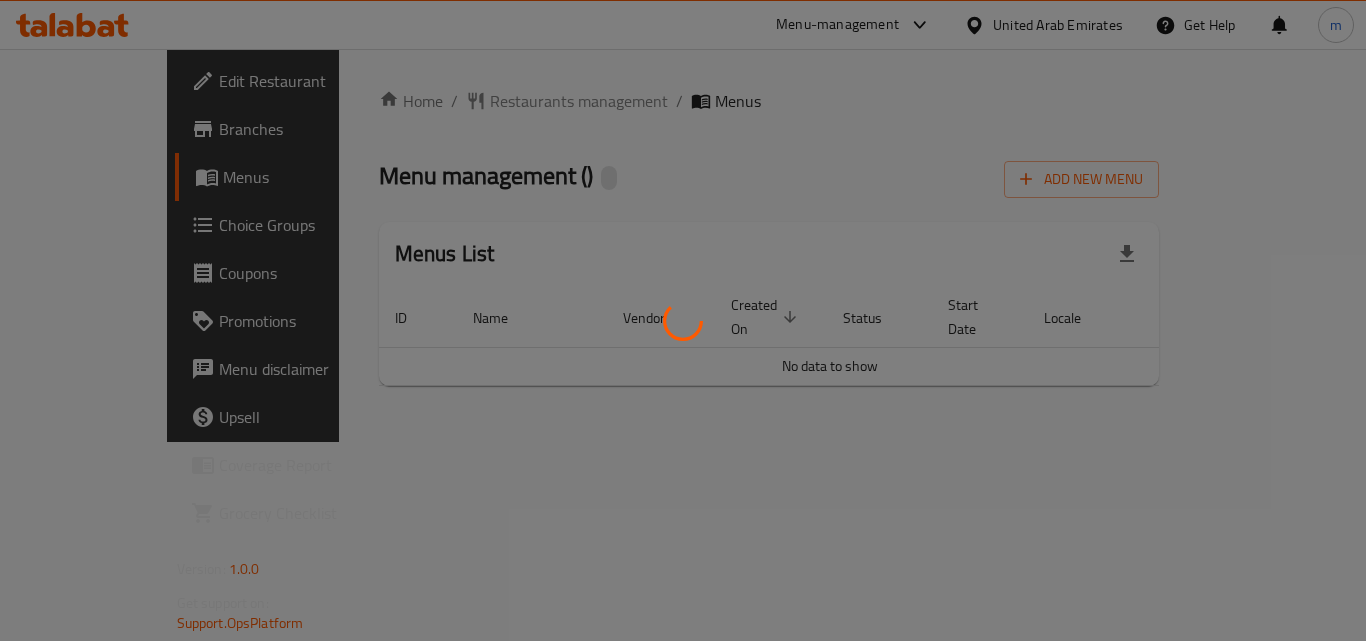 scroll, scrollTop: 0, scrollLeft: 0, axis: both 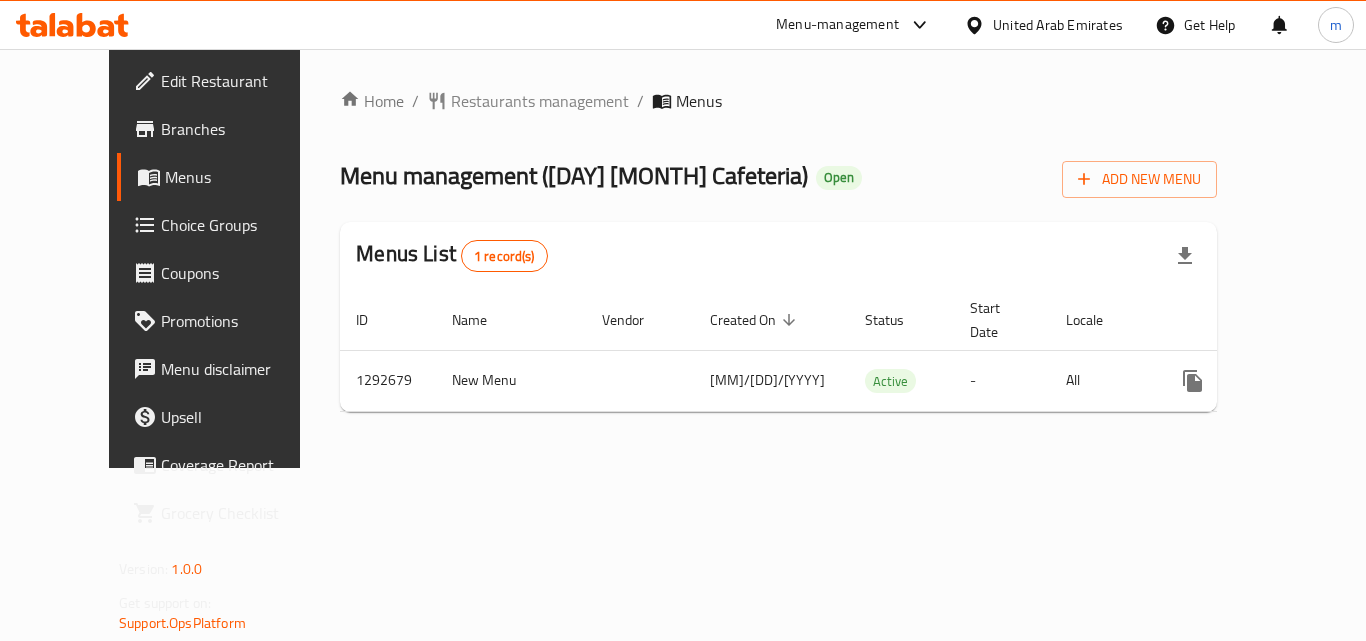 click 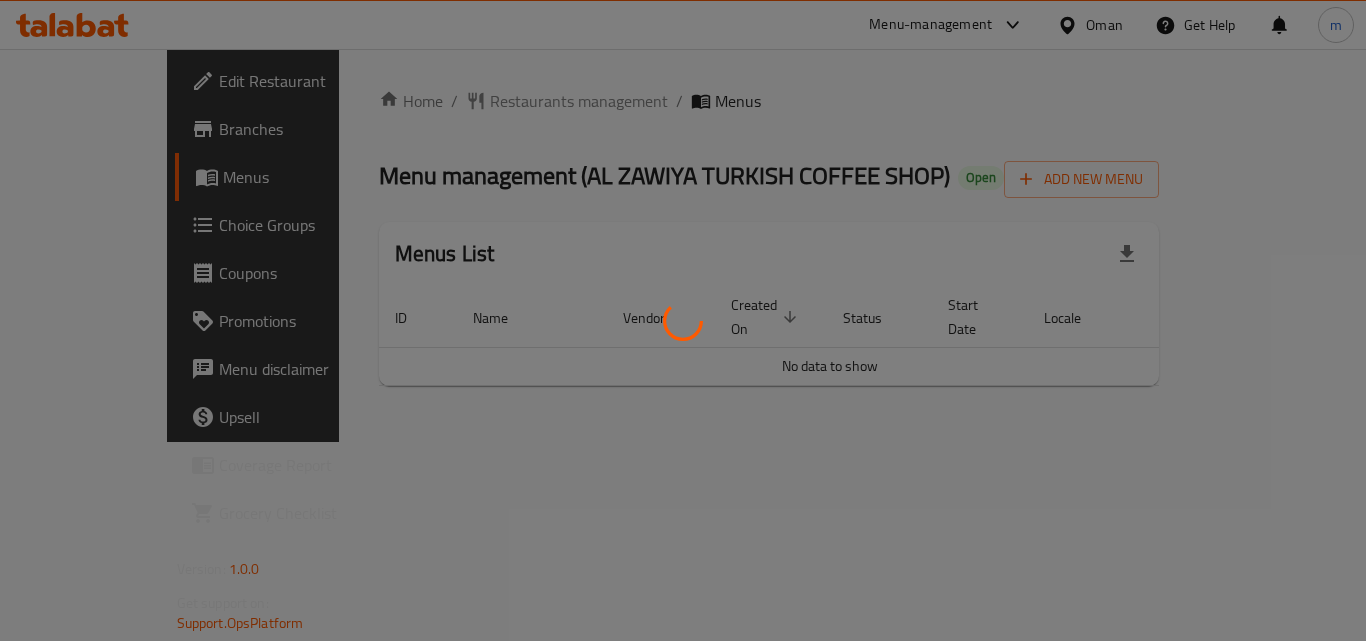 scroll, scrollTop: 0, scrollLeft: 0, axis: both 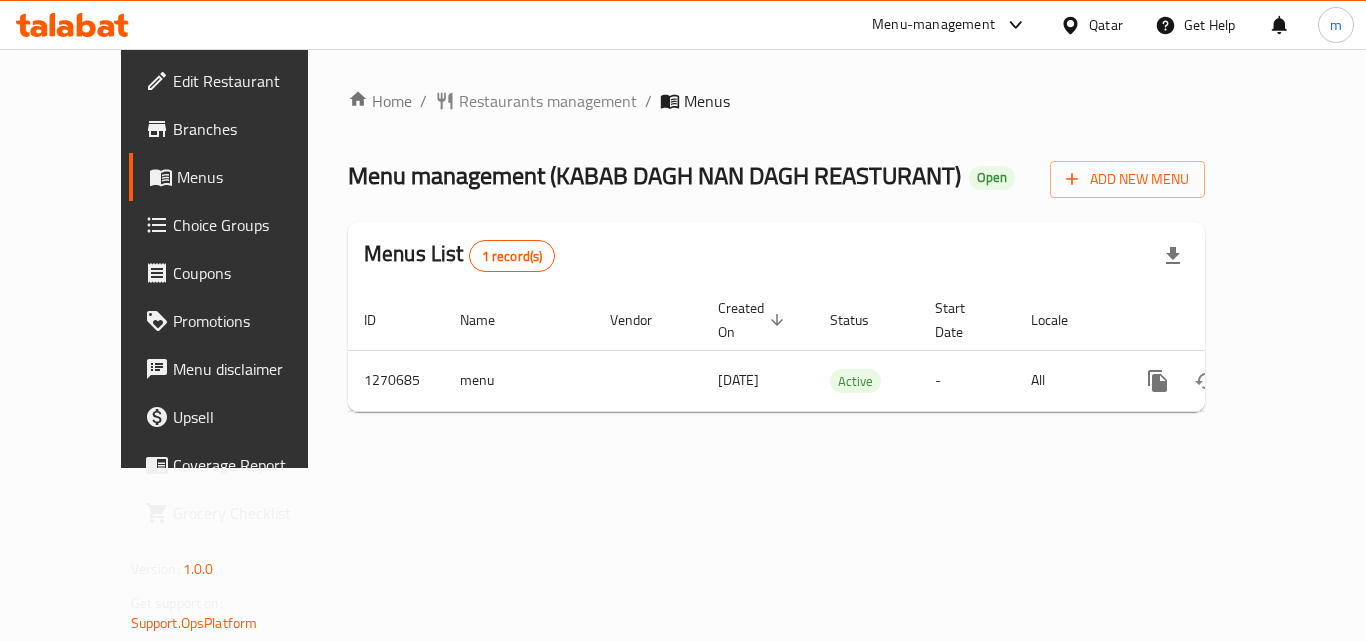click 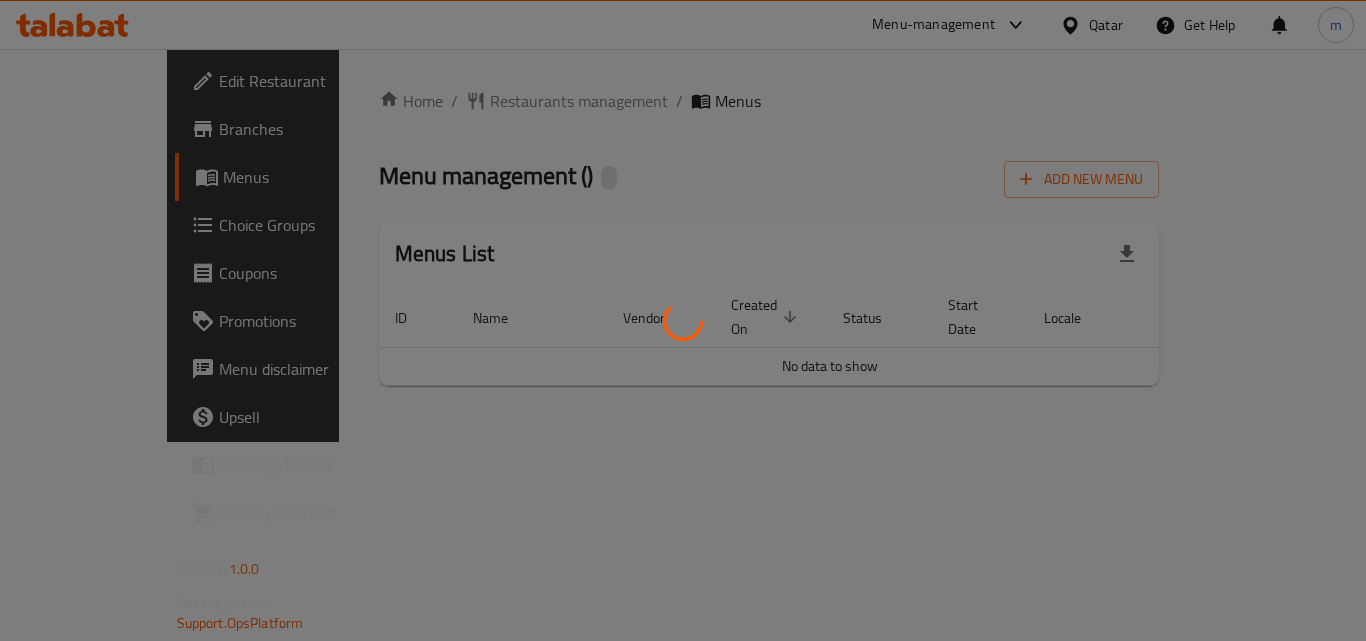 scroll, scrollTop: 0, scrollLeft: 0, axis: both 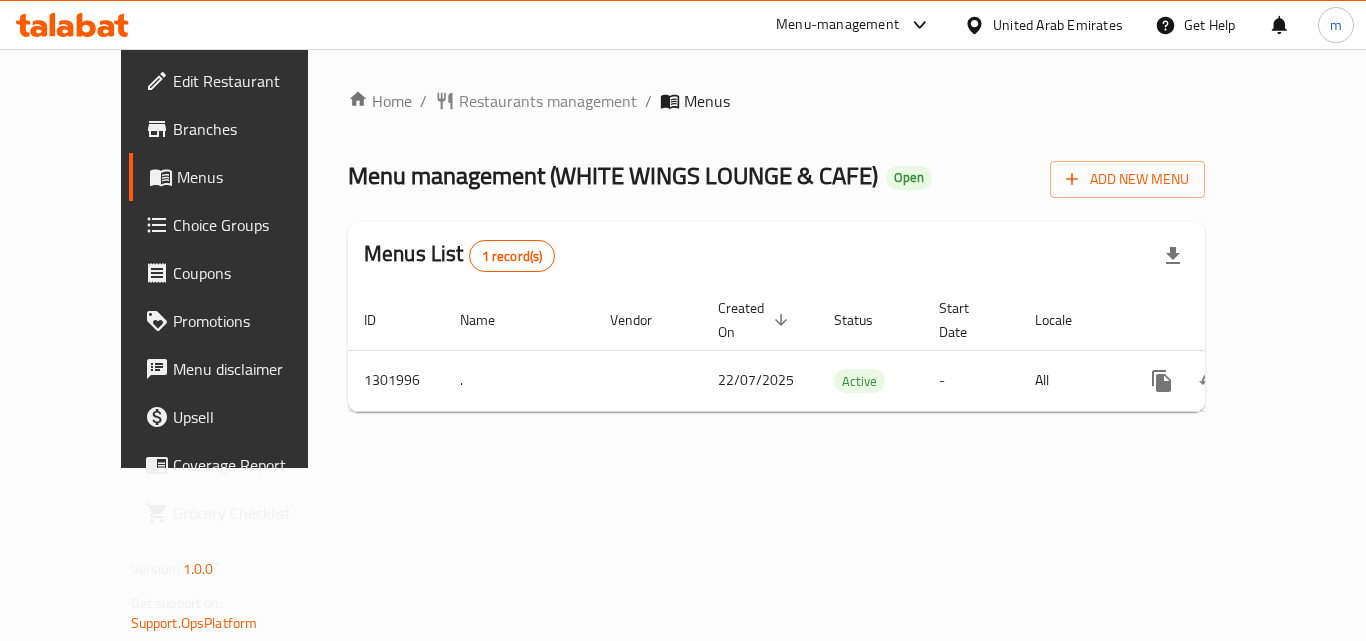 click 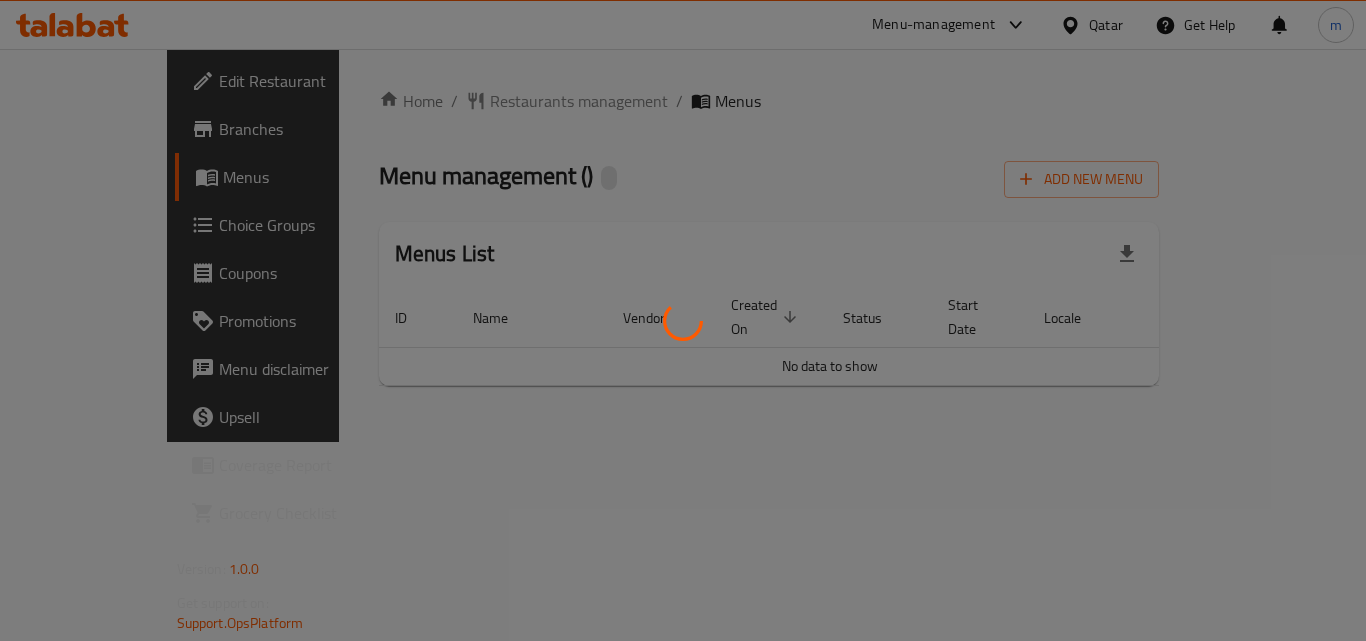 scroll, scrollTop: 0, scrollLeft: 0, axis: both 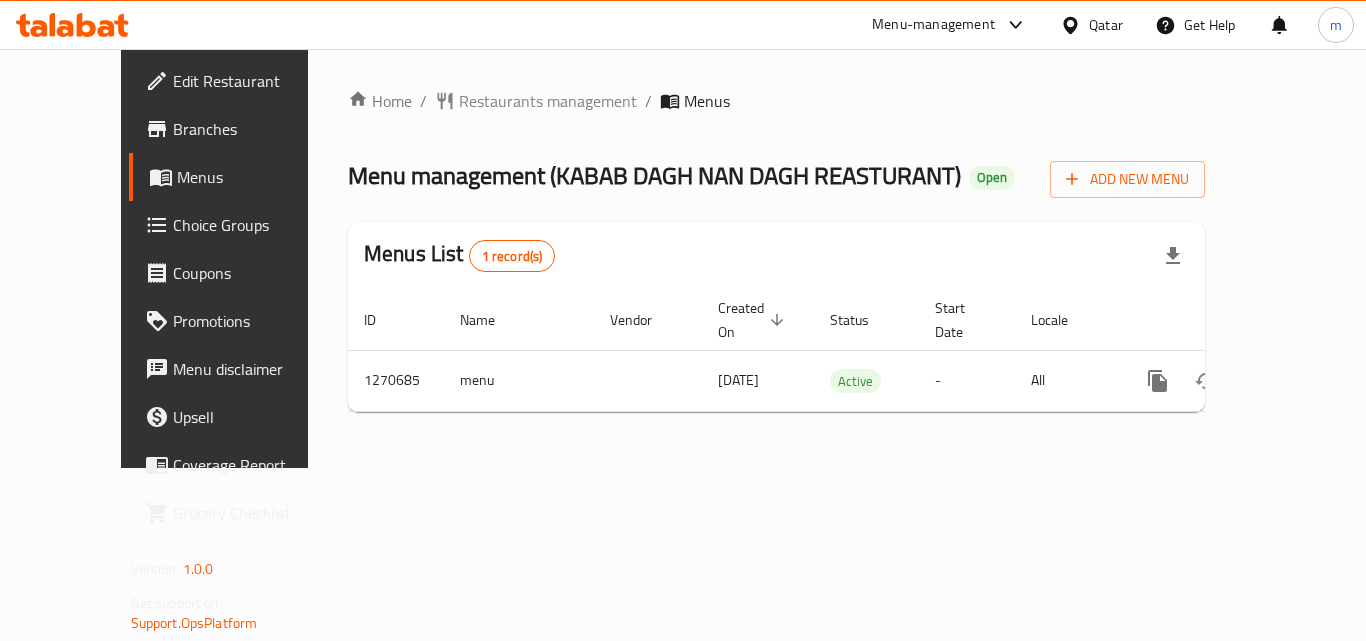 click 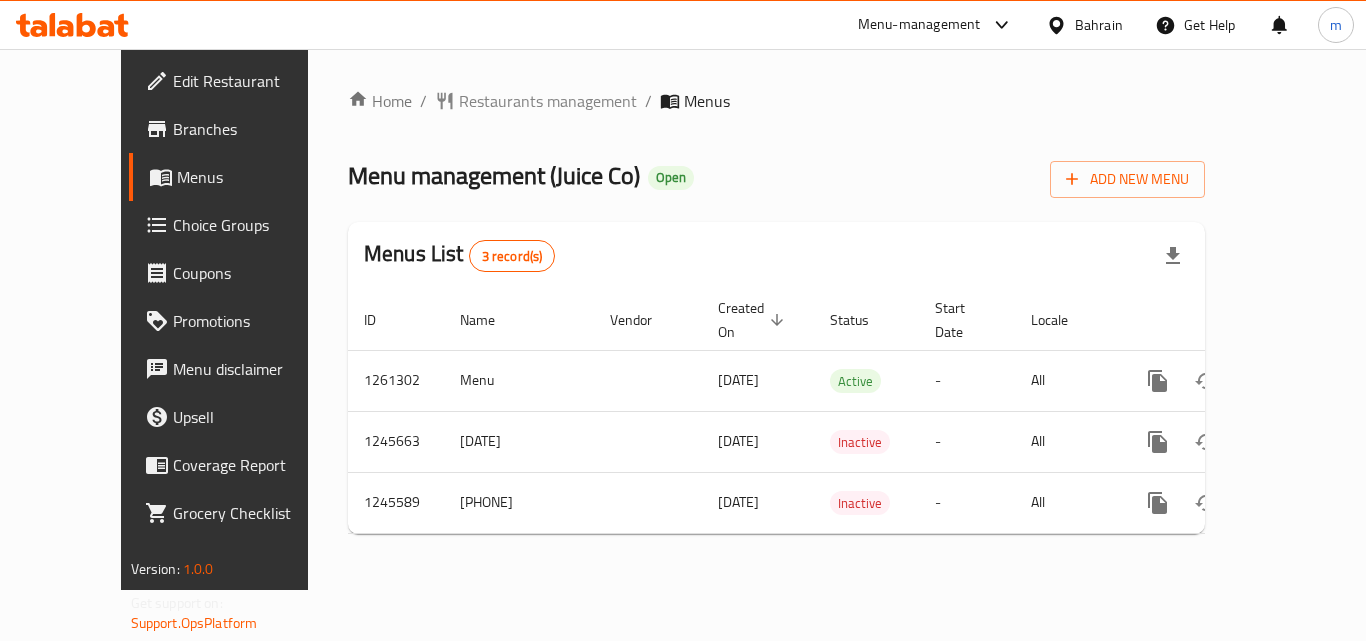 scroll, scrollTop: 0, scrollLeft: 0, axis: both 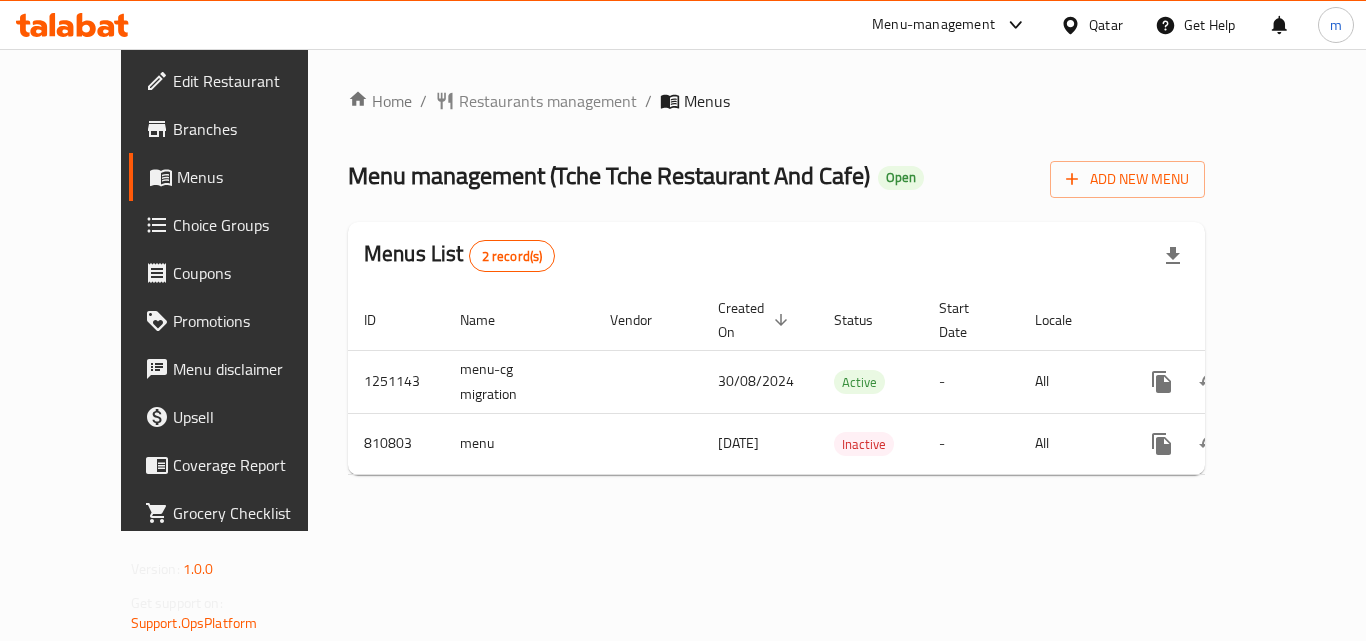 click 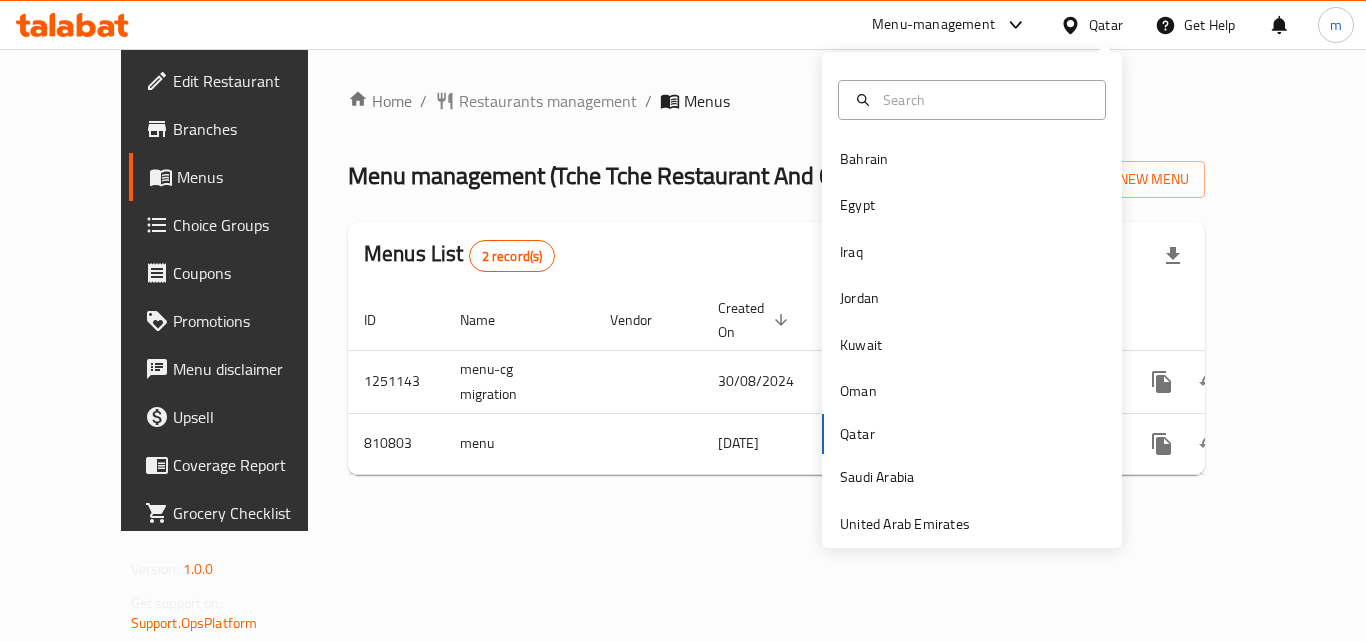 click on "Home / Restaurants management / Menus" at bounding box center (776, 101) 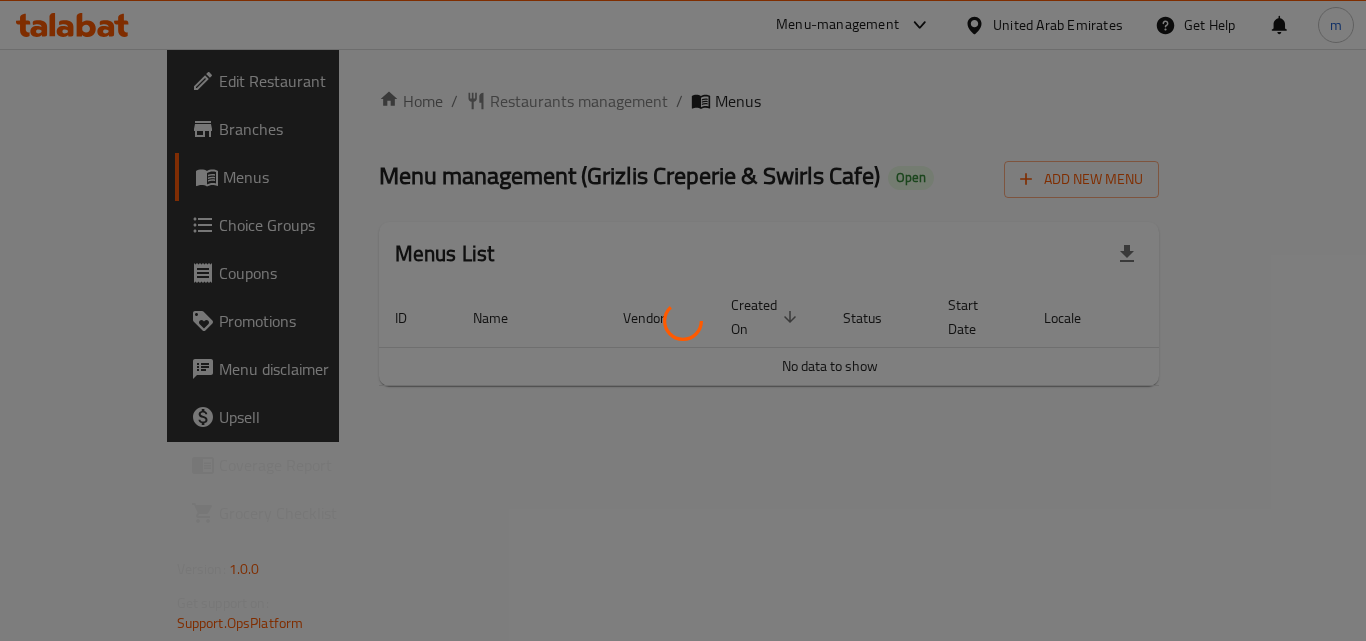 scroll, scrollTop: 0, scrollLeft: 0, axis: both 